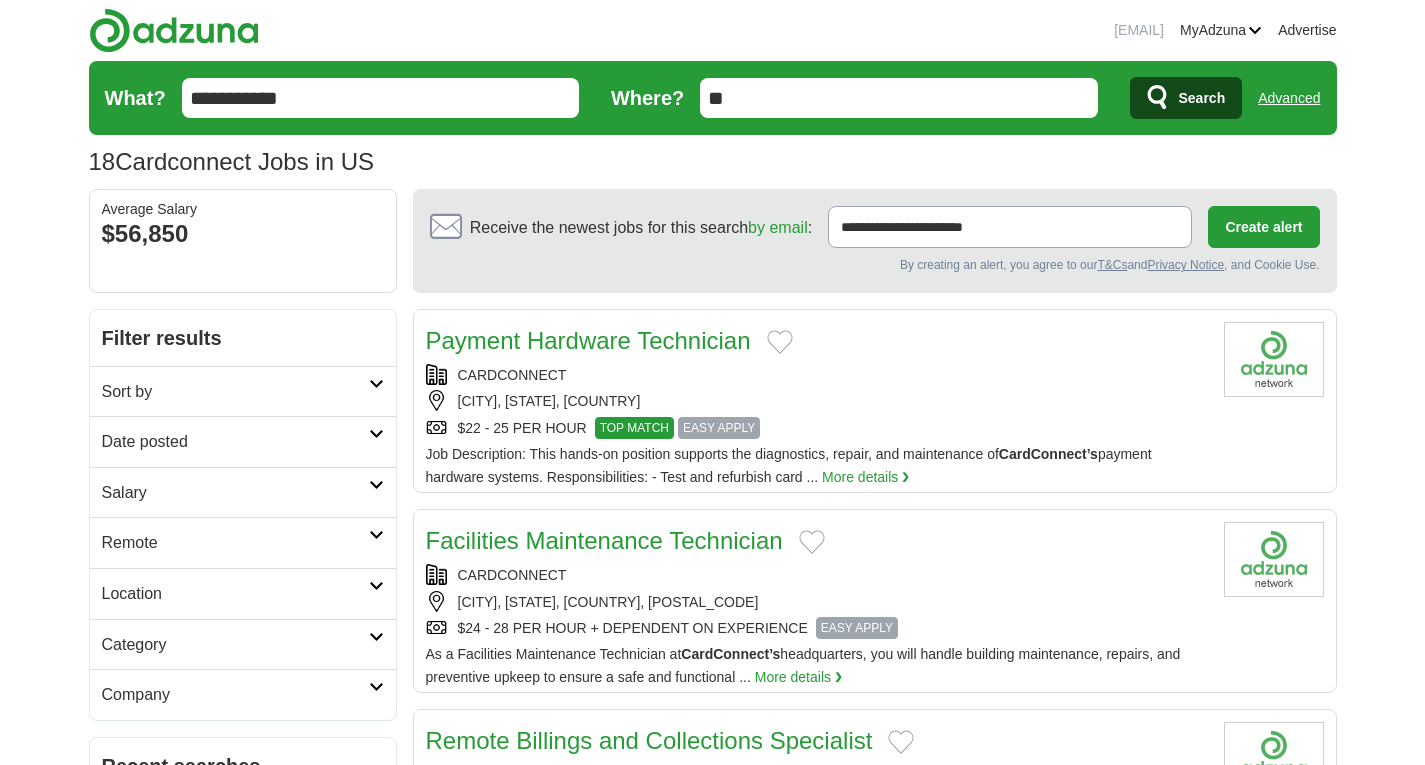 scroll, scrollTop: 0, scrollLeft: 0, axis: both 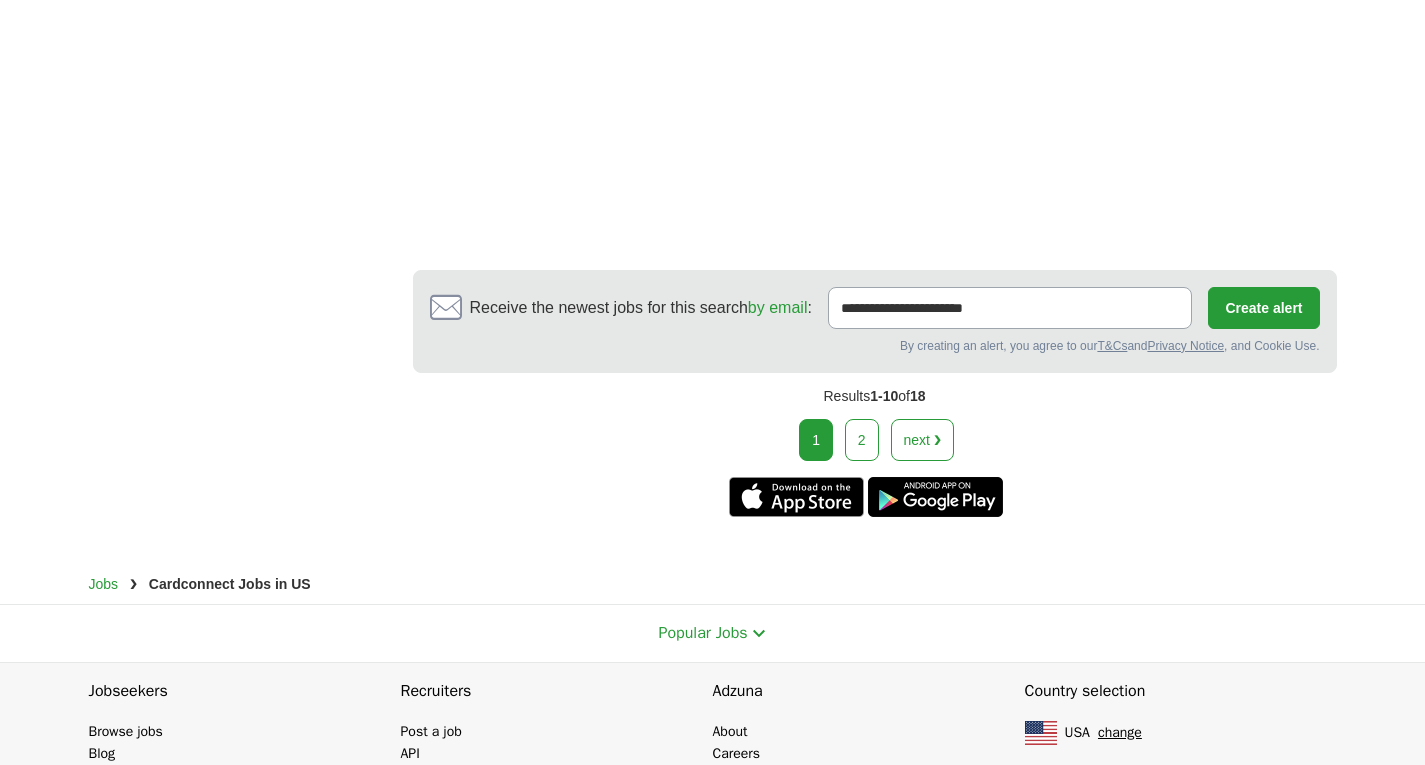 click on "2" at bounding box center (862, 440) 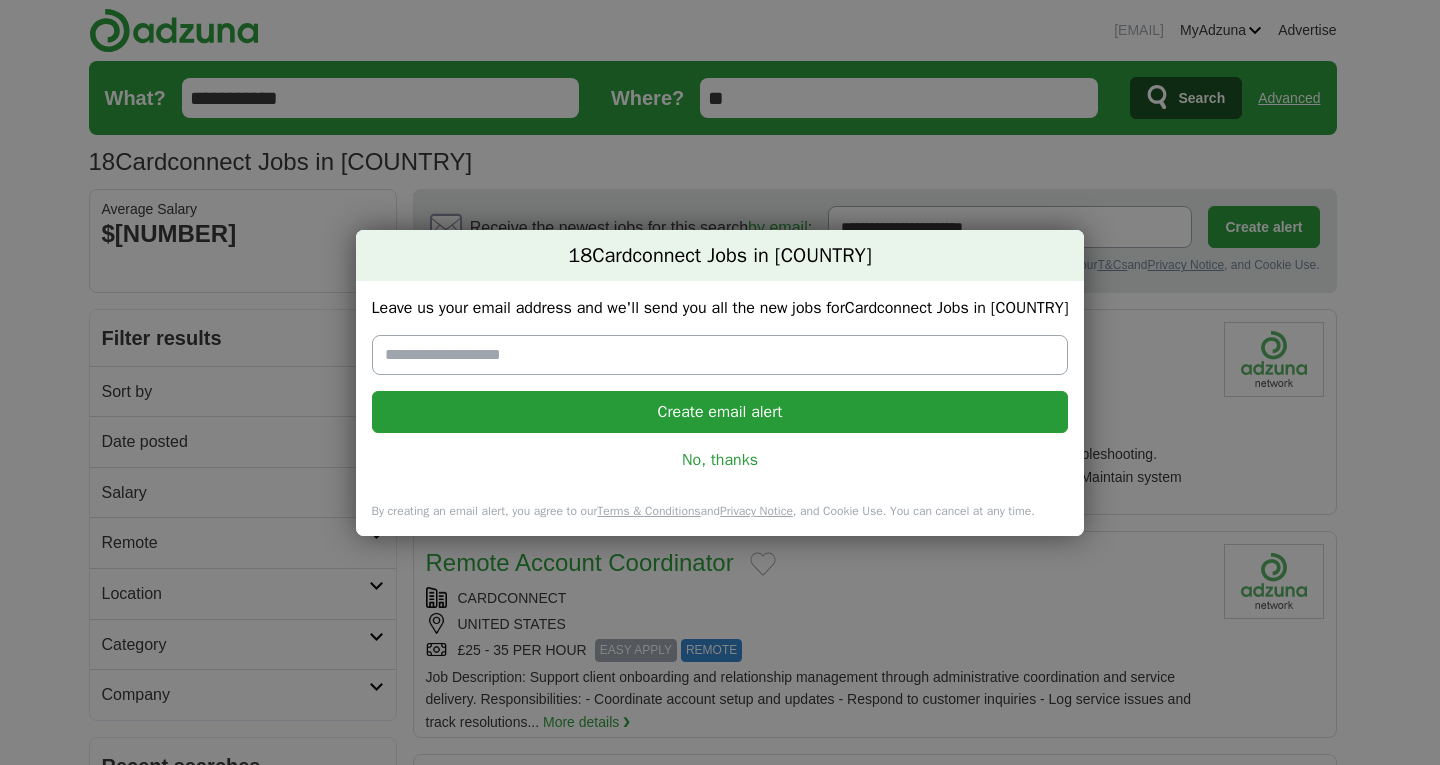 scroll, scrollTop: 0, scrollLeft: 0, axis: both 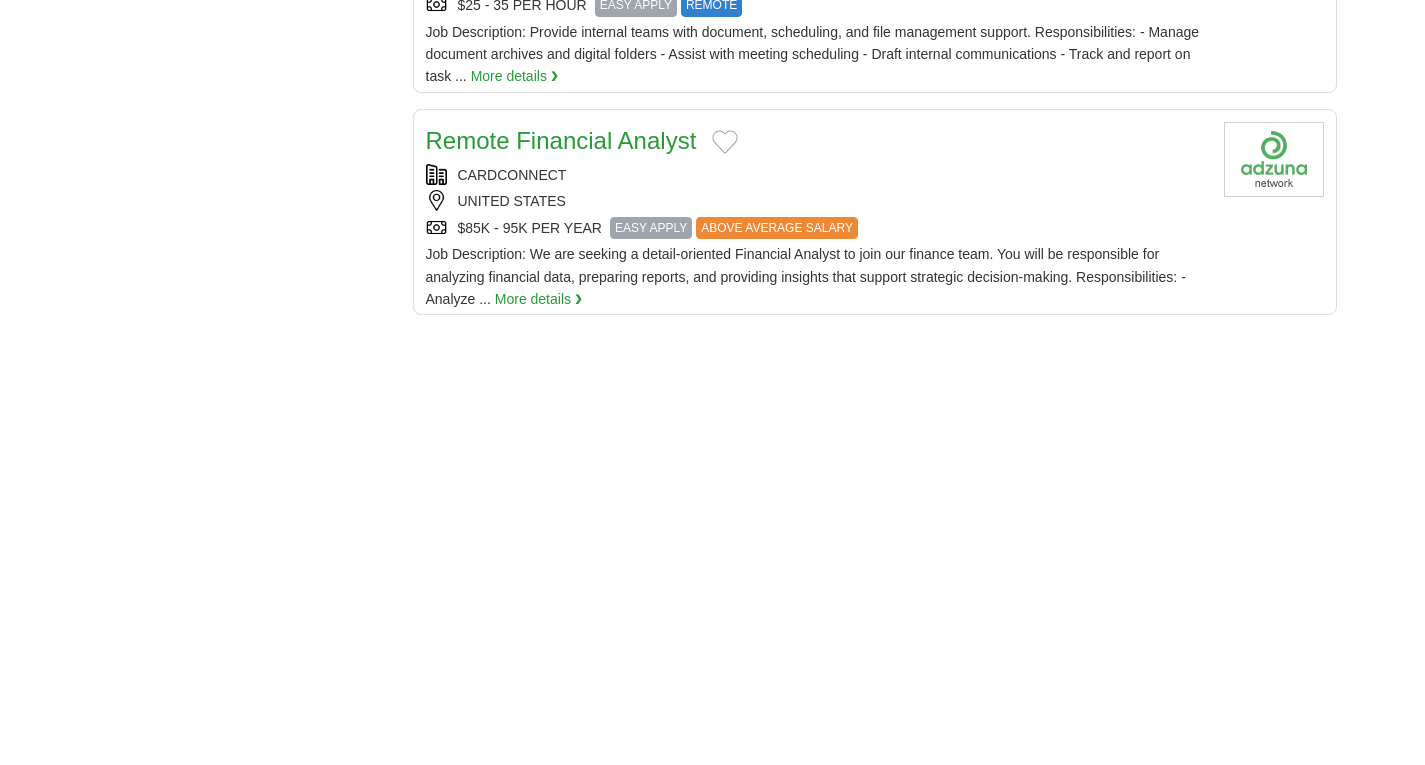 click on "Remote Financial Analyst" at bounding box center [561, 140] 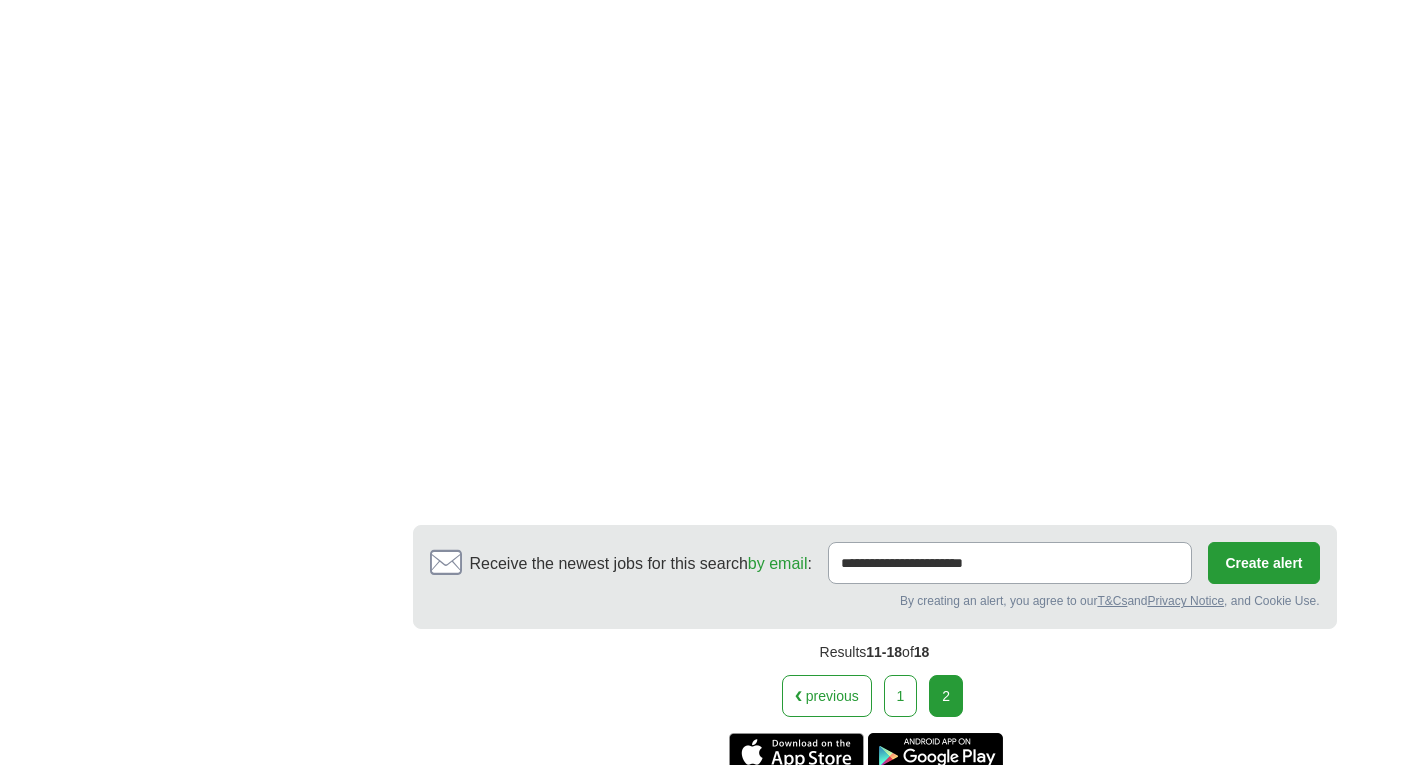 scroll, scrollTop: 3235, scrollLeft: 0, axis: vertical 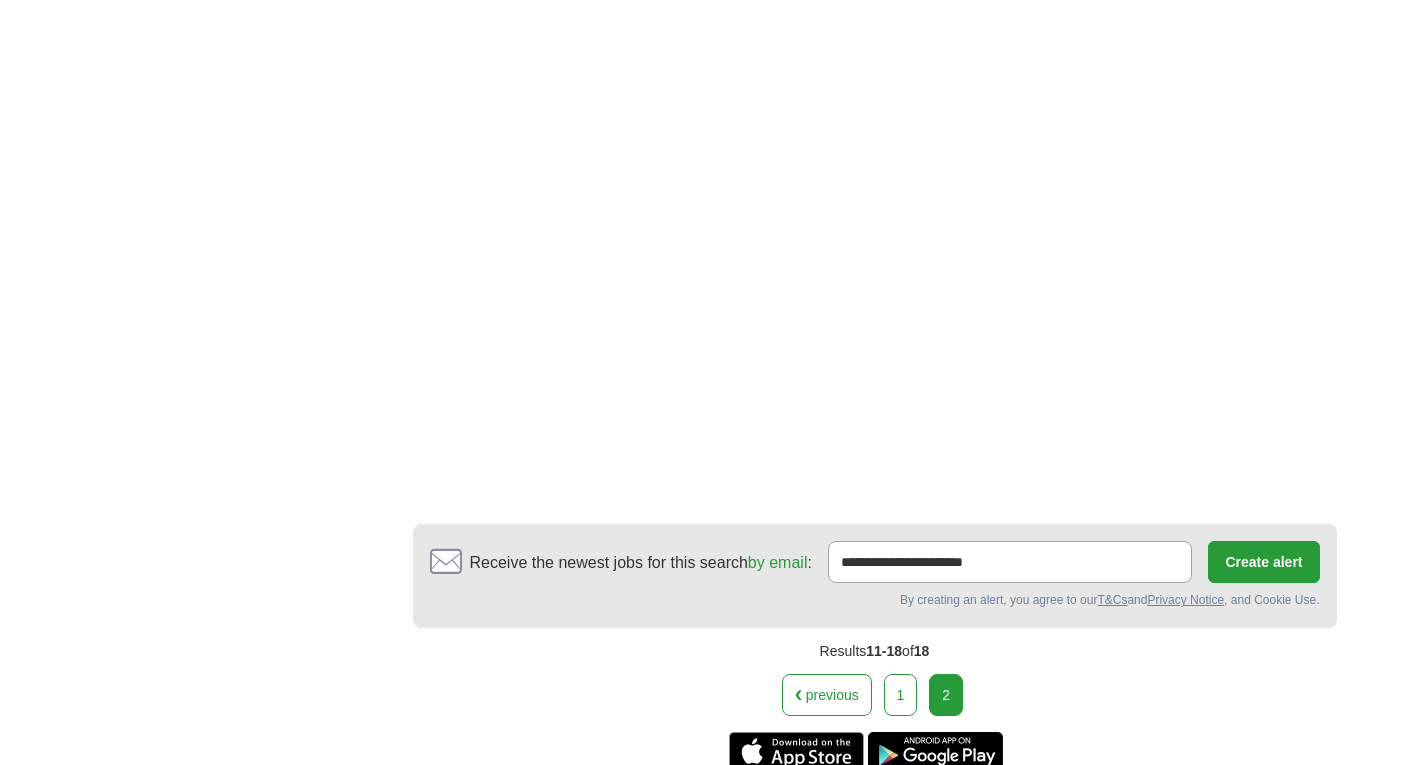 click on "1" at bounding box center (901, 695) 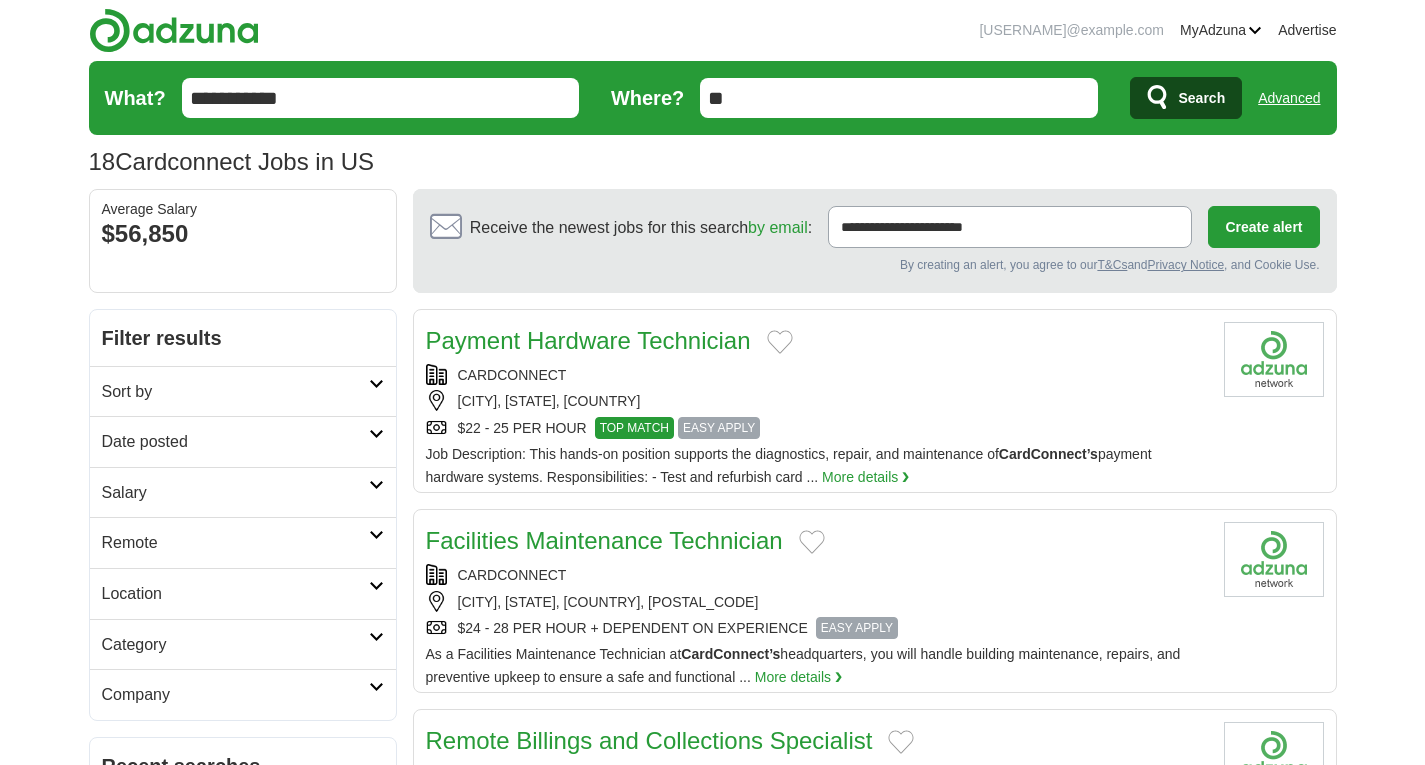 scroll, scrollTop: 0, scrollLeft: 0, axis: both 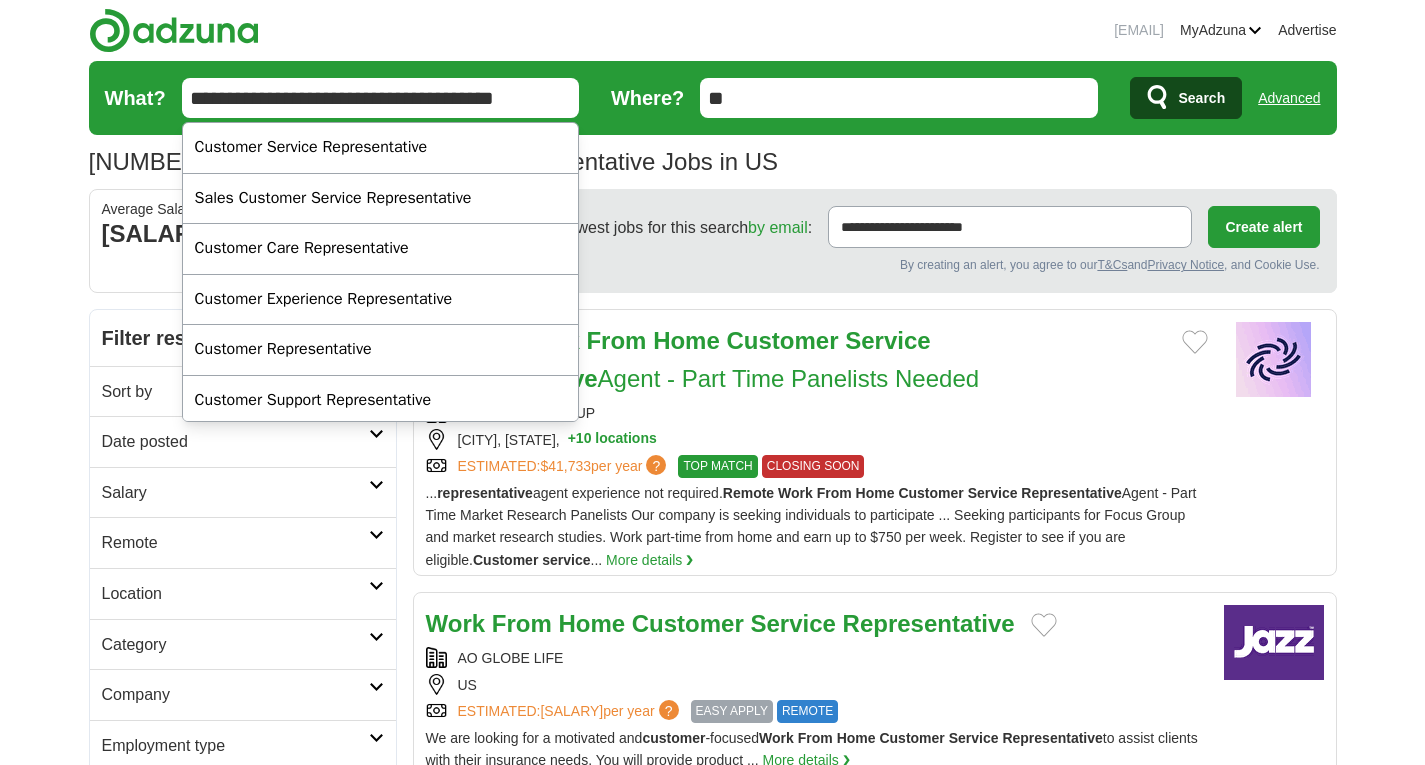 click on "**********" at bounding box center [380, 98] 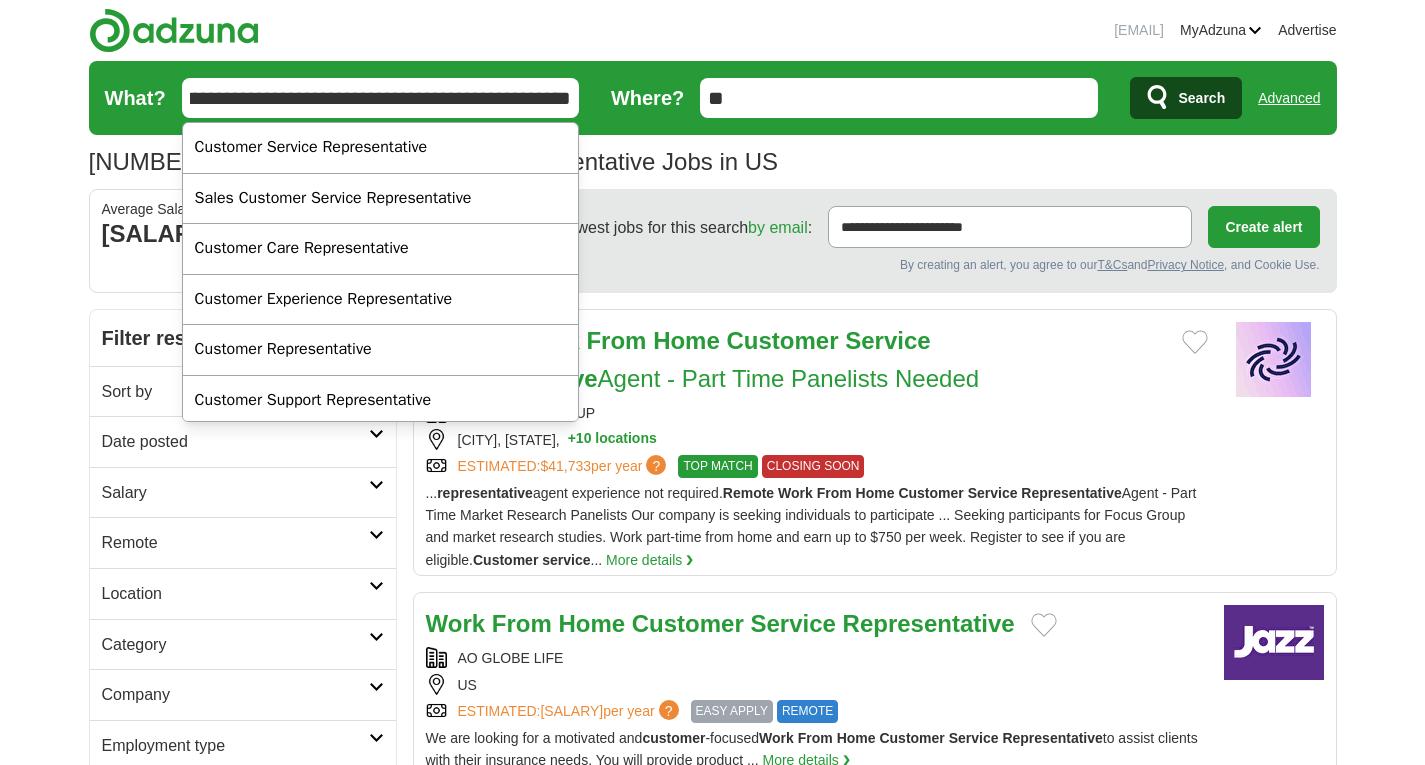 scroll, scrollTop: 0, scrollLeft: 113, axis: horizontal 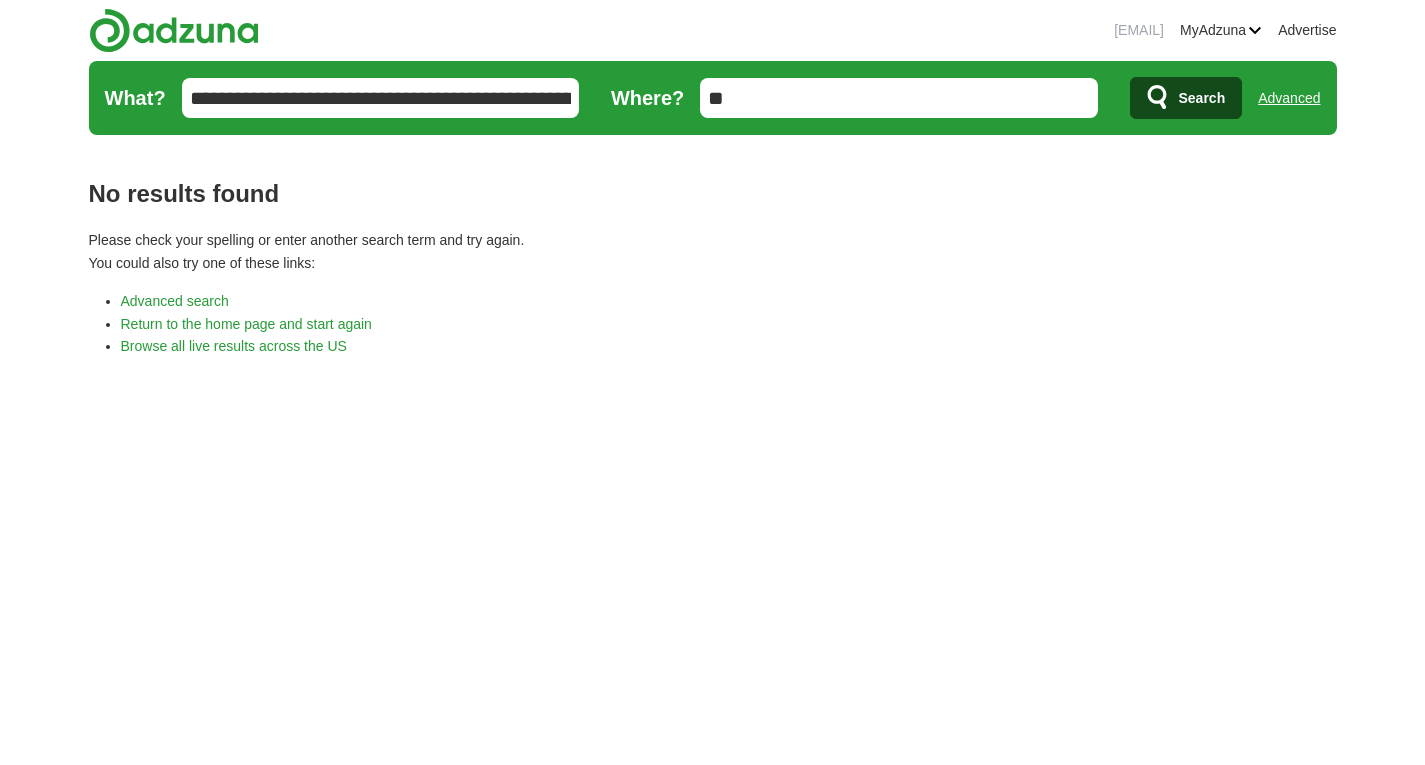click on "**********" at bounding box center (380, 98) 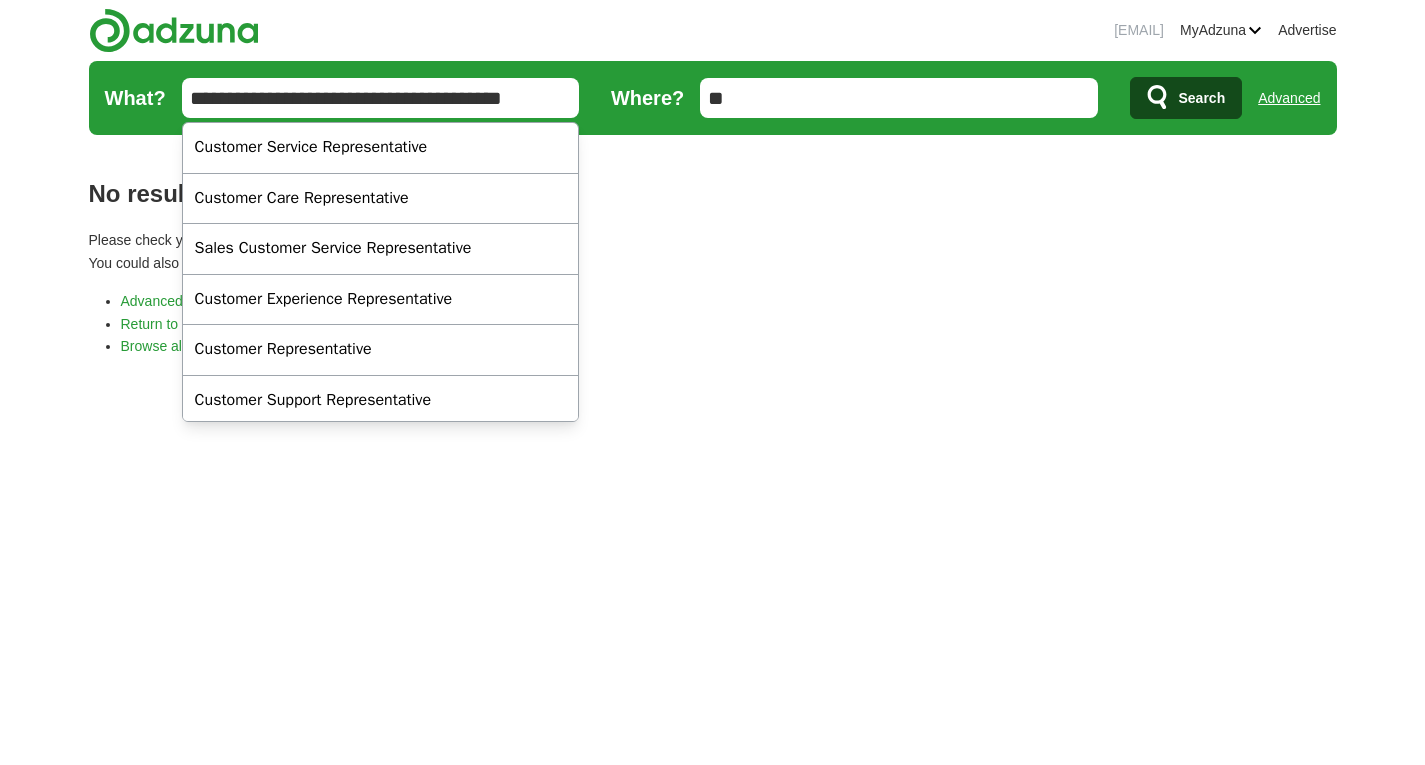scroll, scrollTop: 0, scrollLeft: 0, axis: both 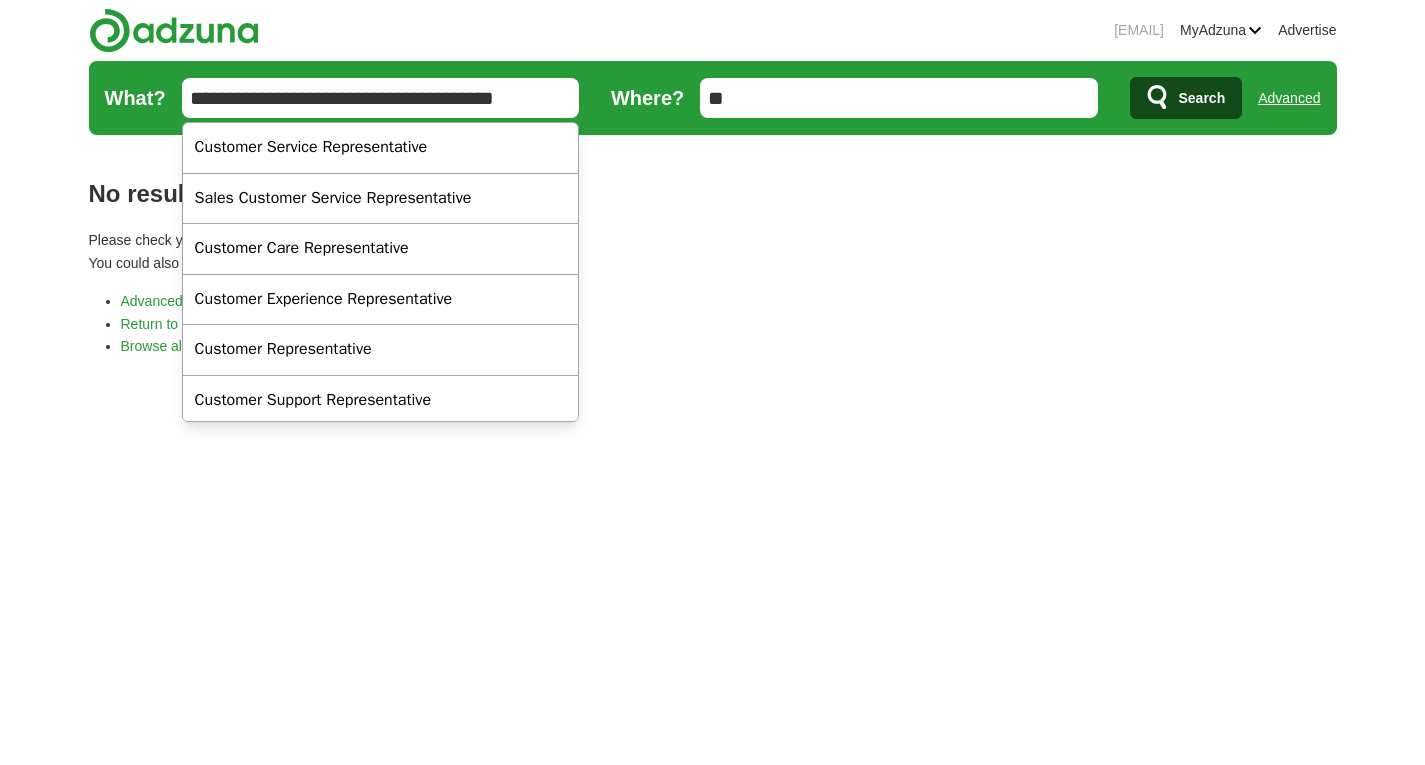 type on "**********" 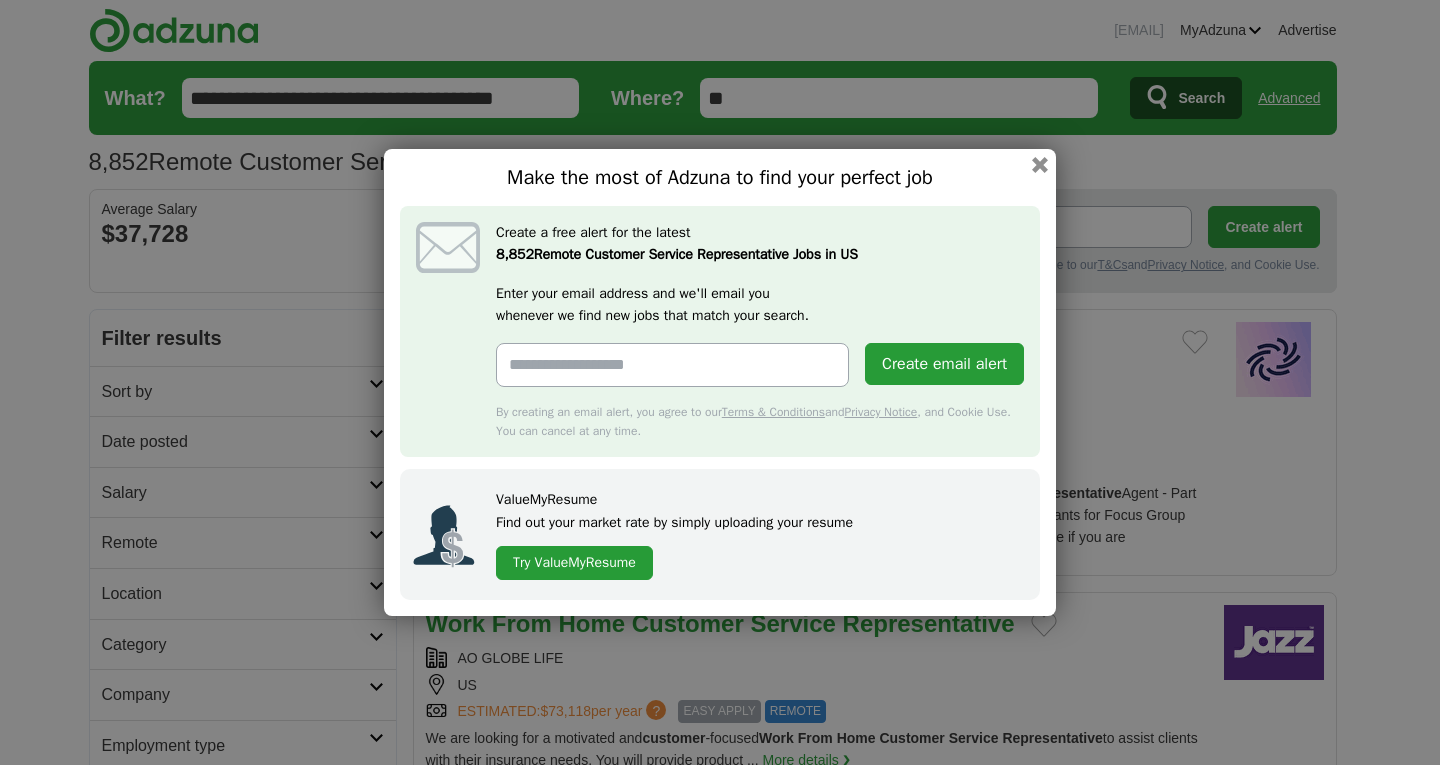 scroll, scrollTop: 0, scrollLeft: 0, axis: both 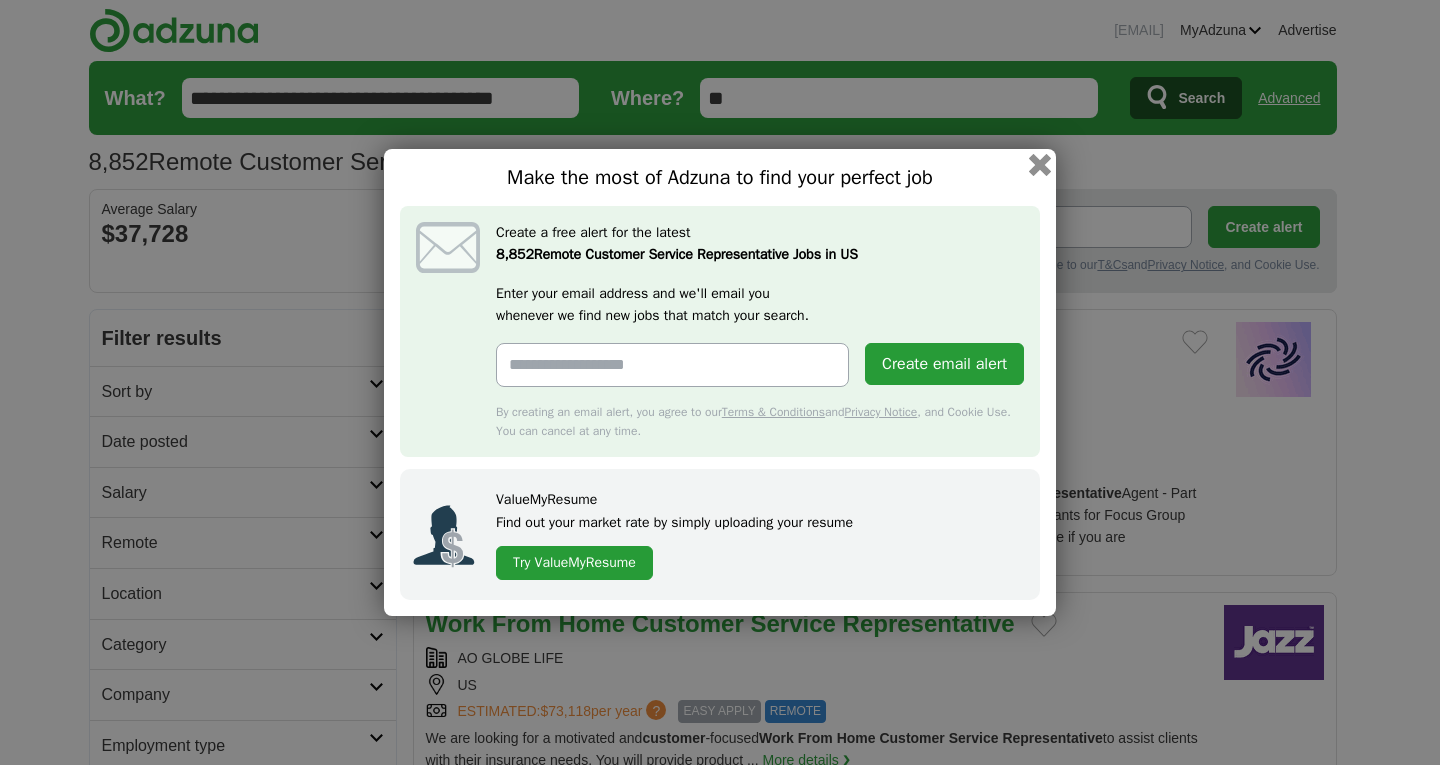 click at bounding box center [1040, 165] 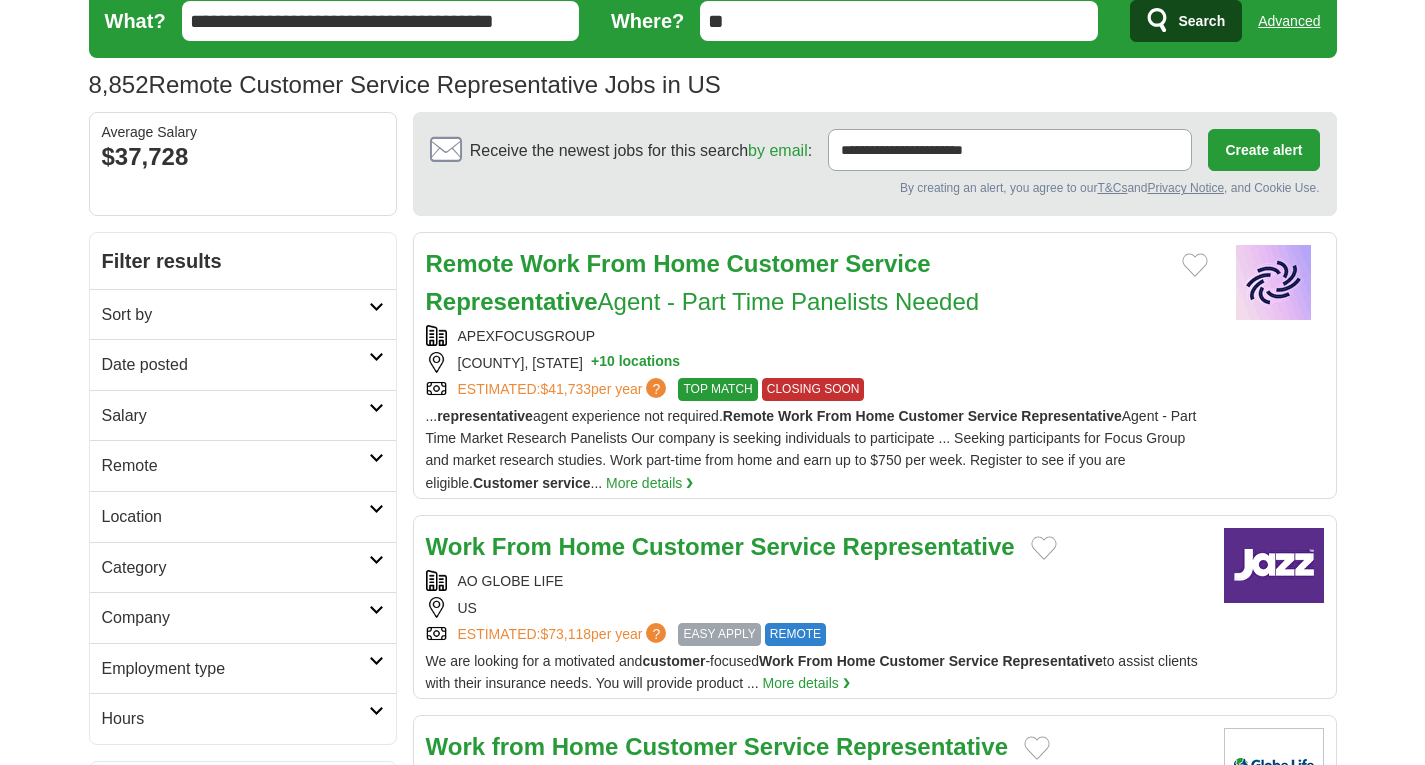 scroll, scrollTop: 0, scrollLeft: 0, axis: both 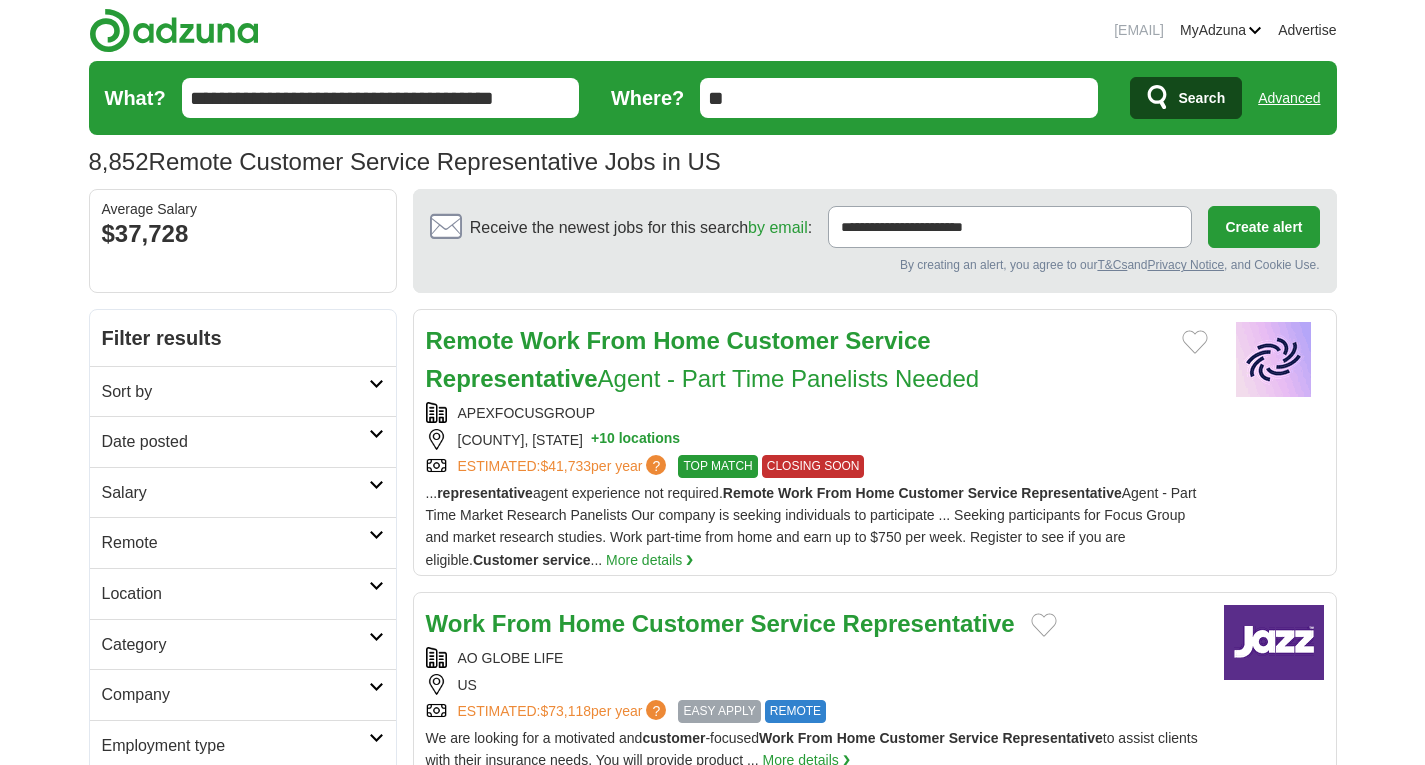 click on "MyAdzuna" at bounding box center (1221, 30) 